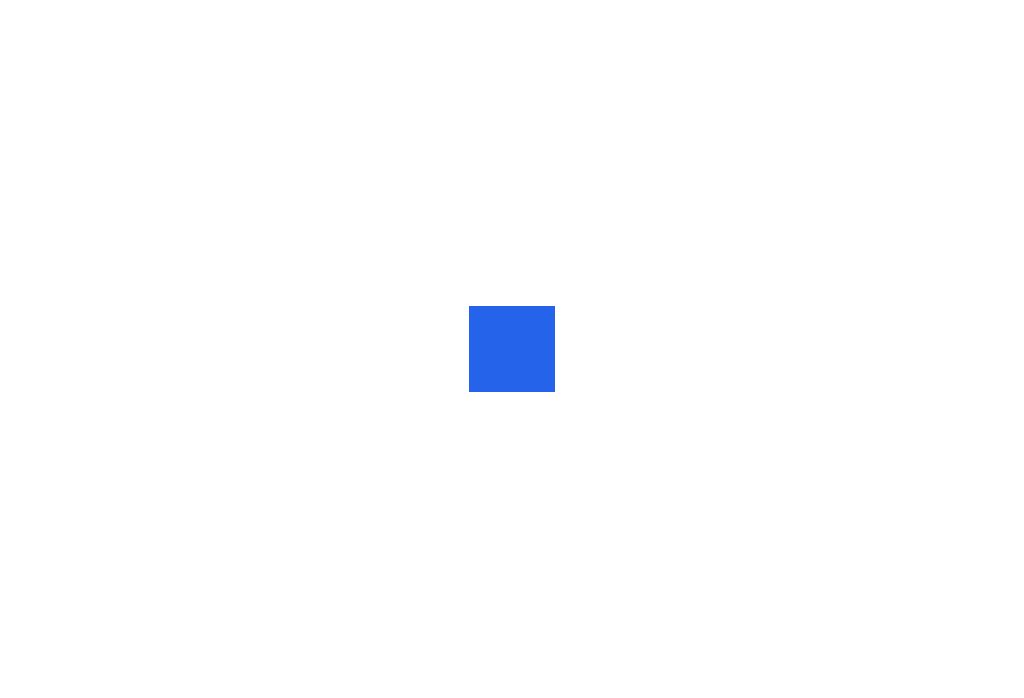 scroll, scrollTop: 0, scrollLeft: 0, axis: both 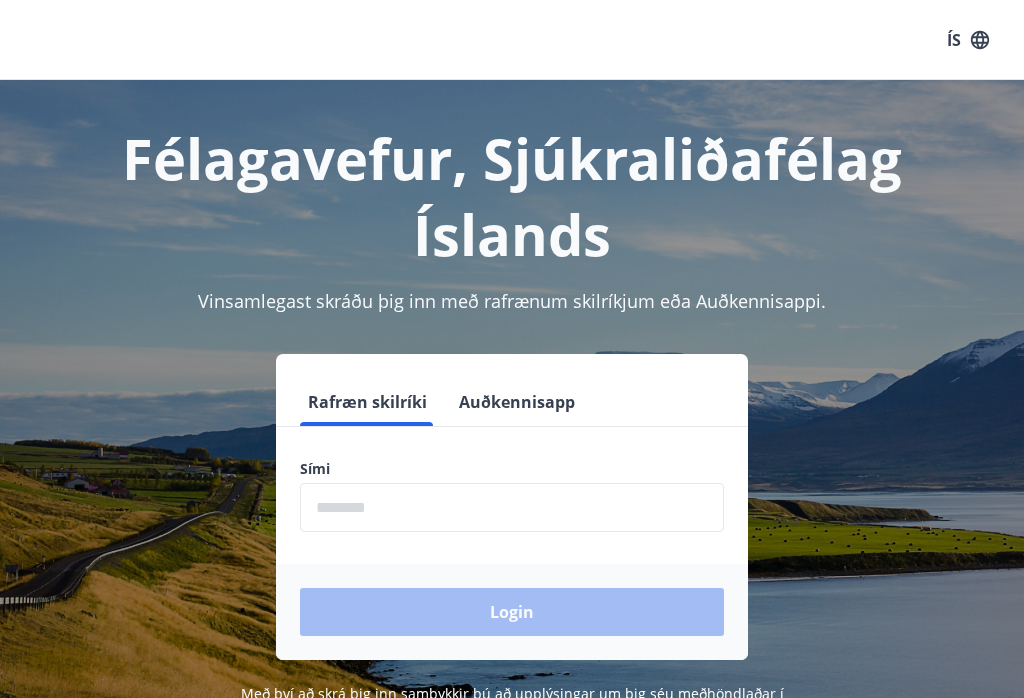 click at bounding box center (512, 507) 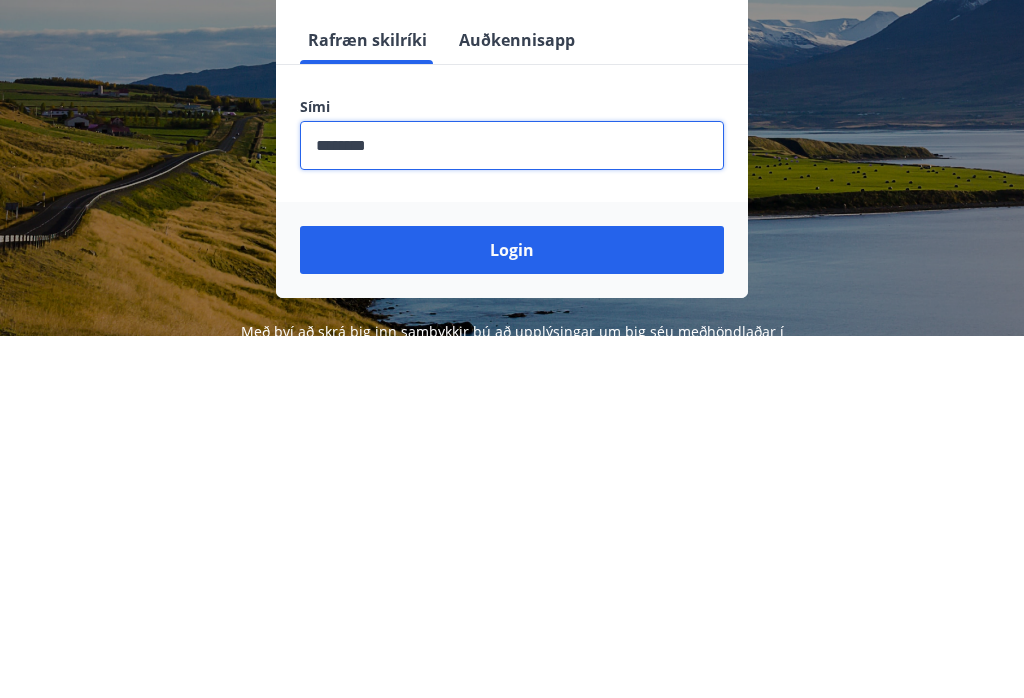 type on "********" 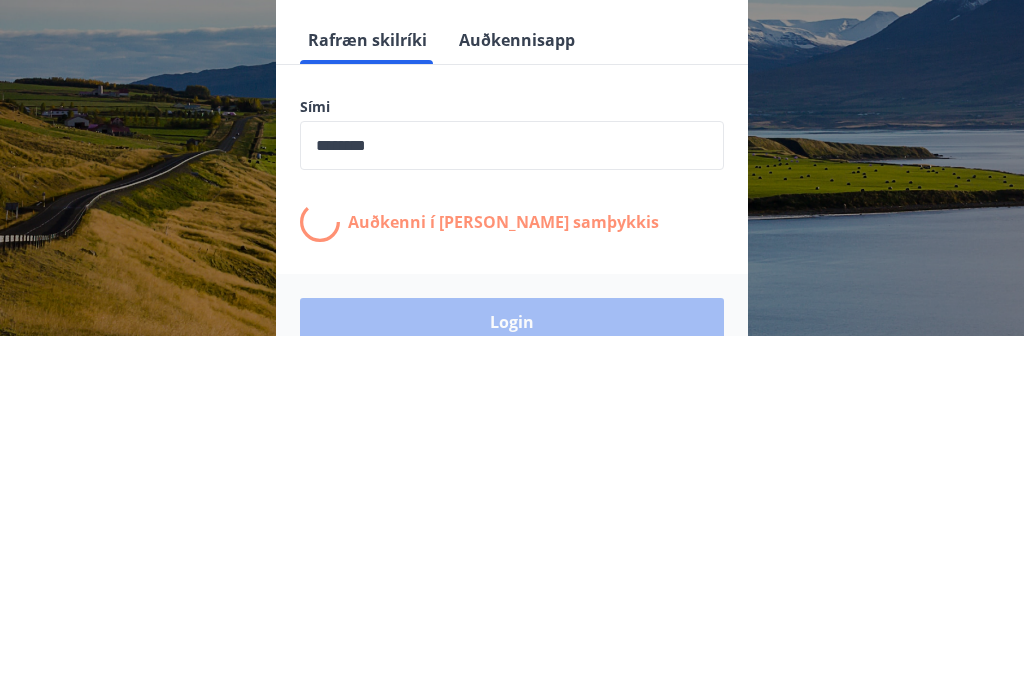 scroll, scrollTop: 279, scrollLeft: 0, axis: vertical 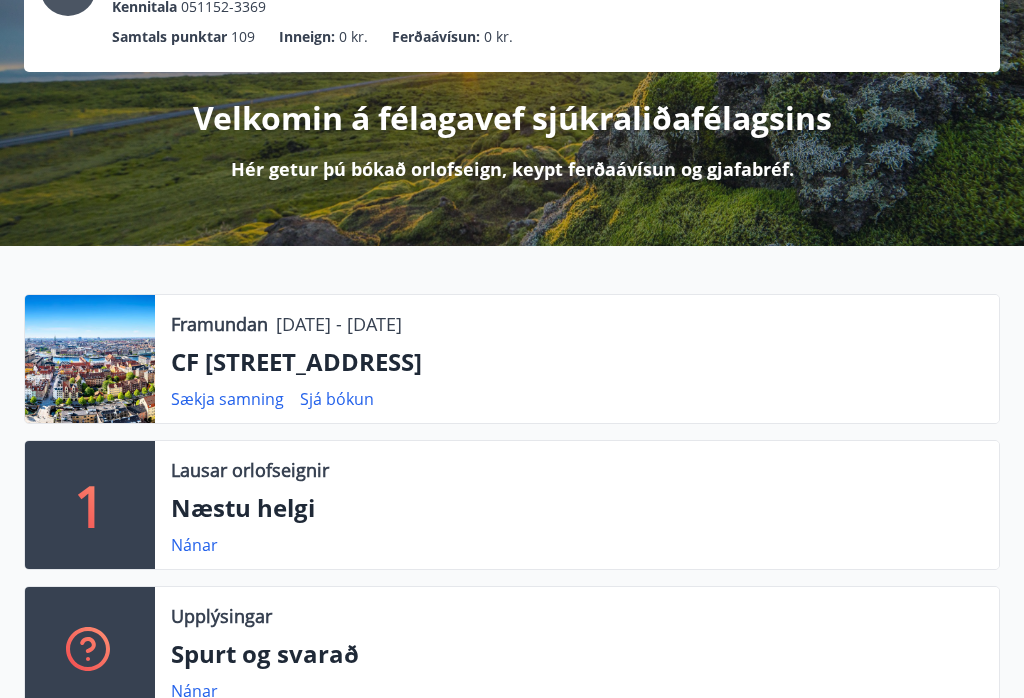 click on "Nánar" at bounding box center [194, 545] 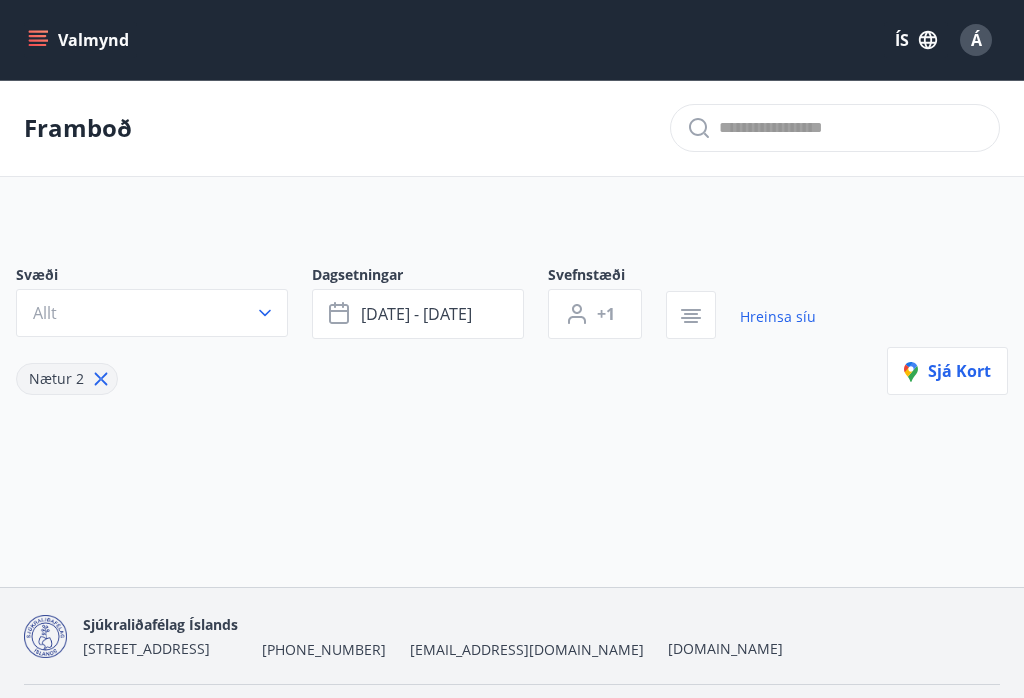 type on "*" 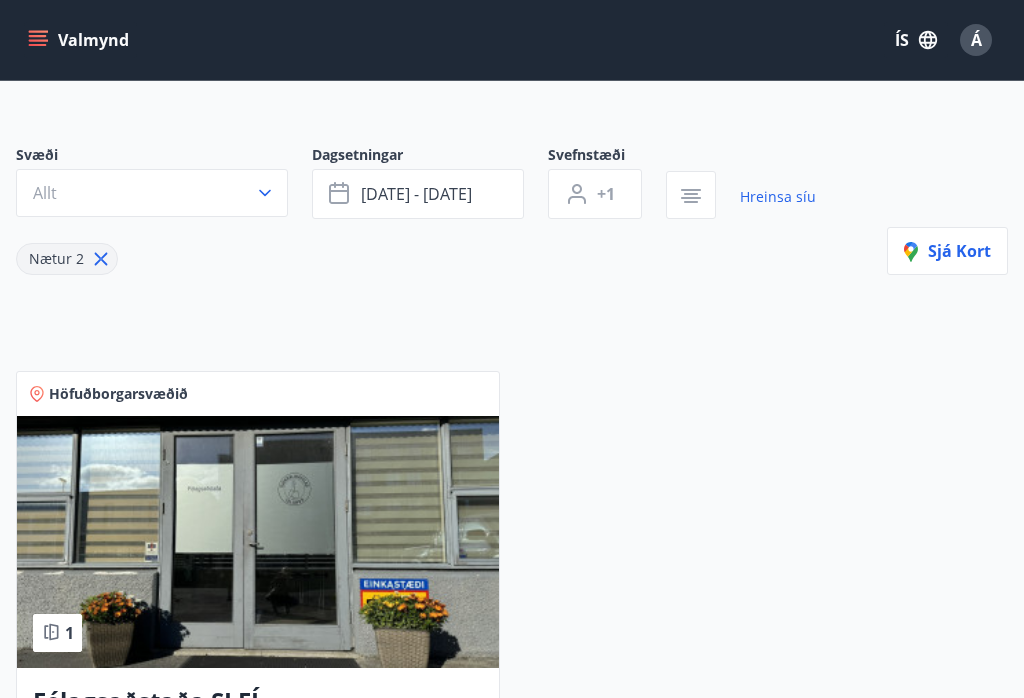 scroll, scrollTop: 0, scrollLeft: 0, axis: both 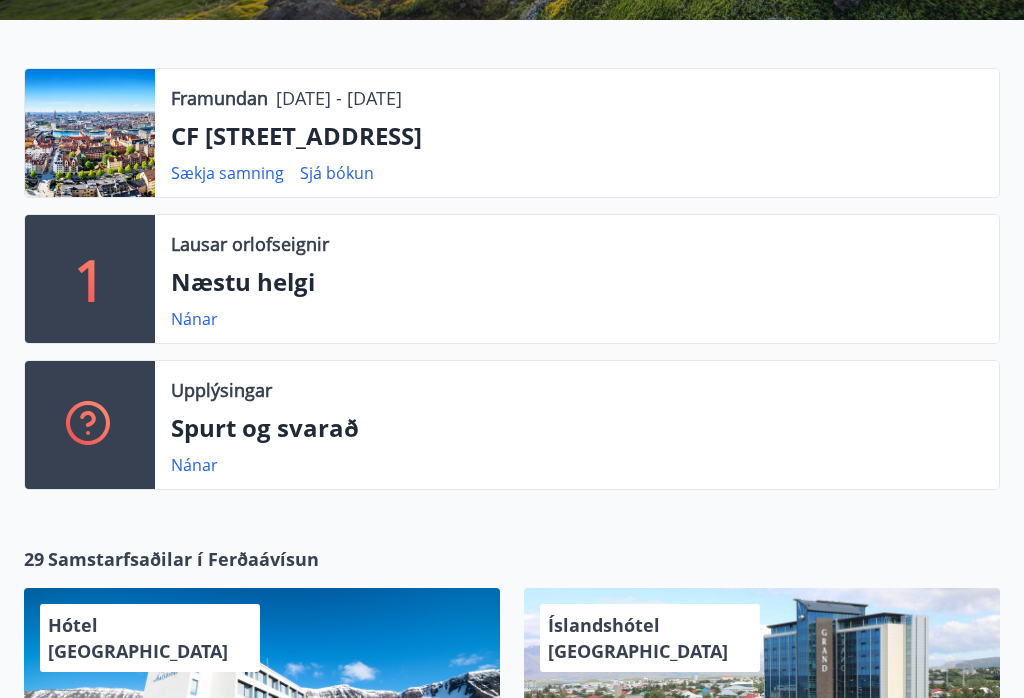click on "Spurt og svarað" at bounding box center (577, 428) 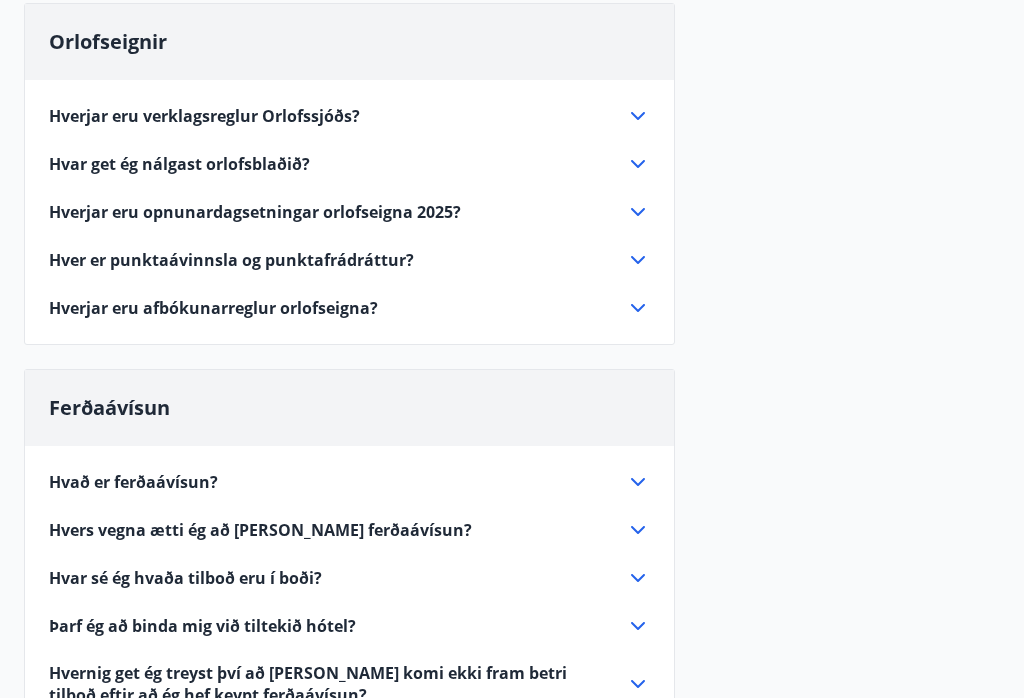 scroll, scrollTop: 217, scrollLeft: 0, axis: vertical 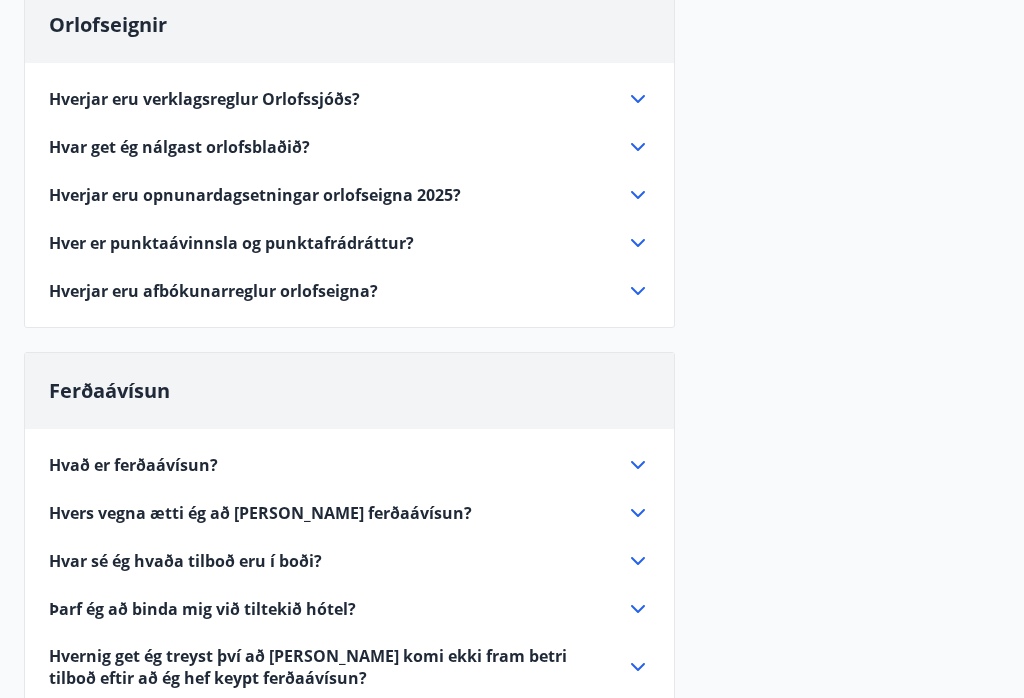 click 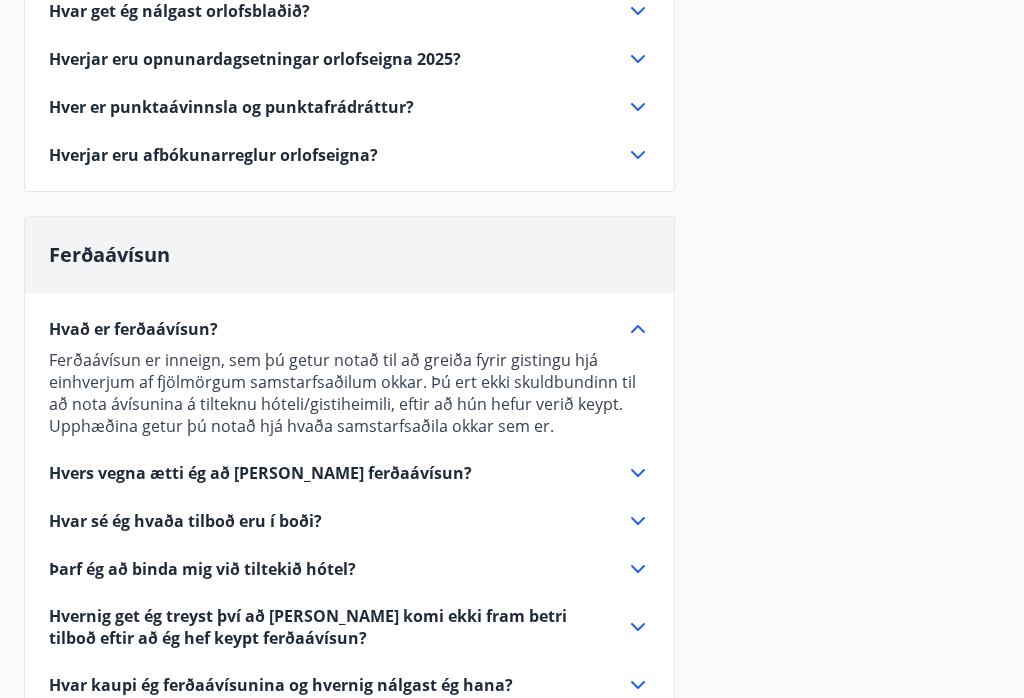 scroll, scrollTop: 391, scrollLeft: 0, axis: vertical 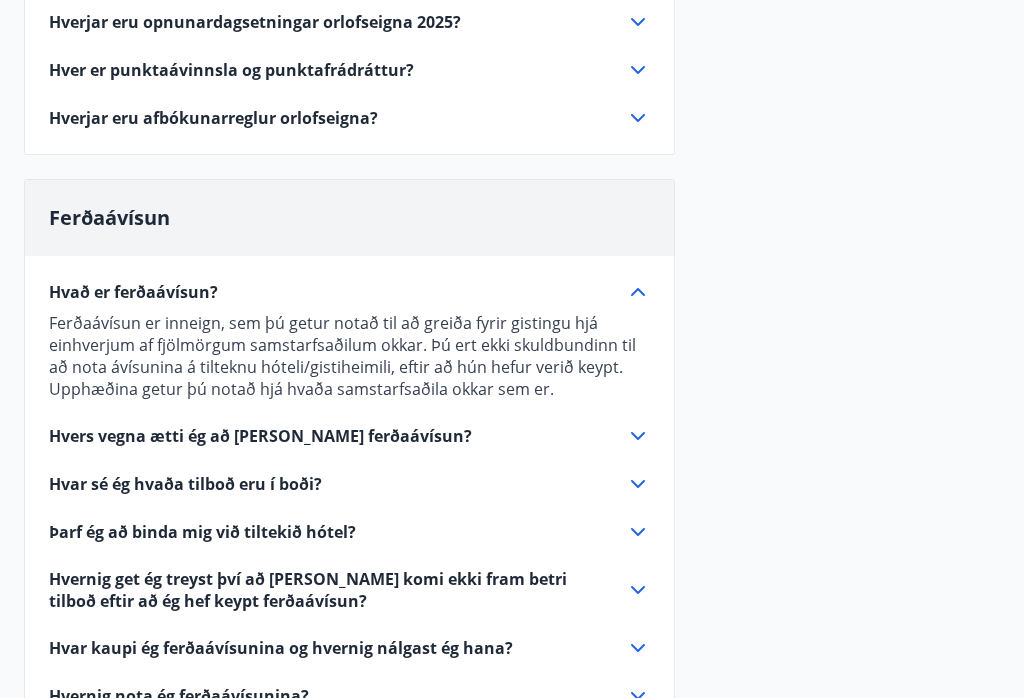 click 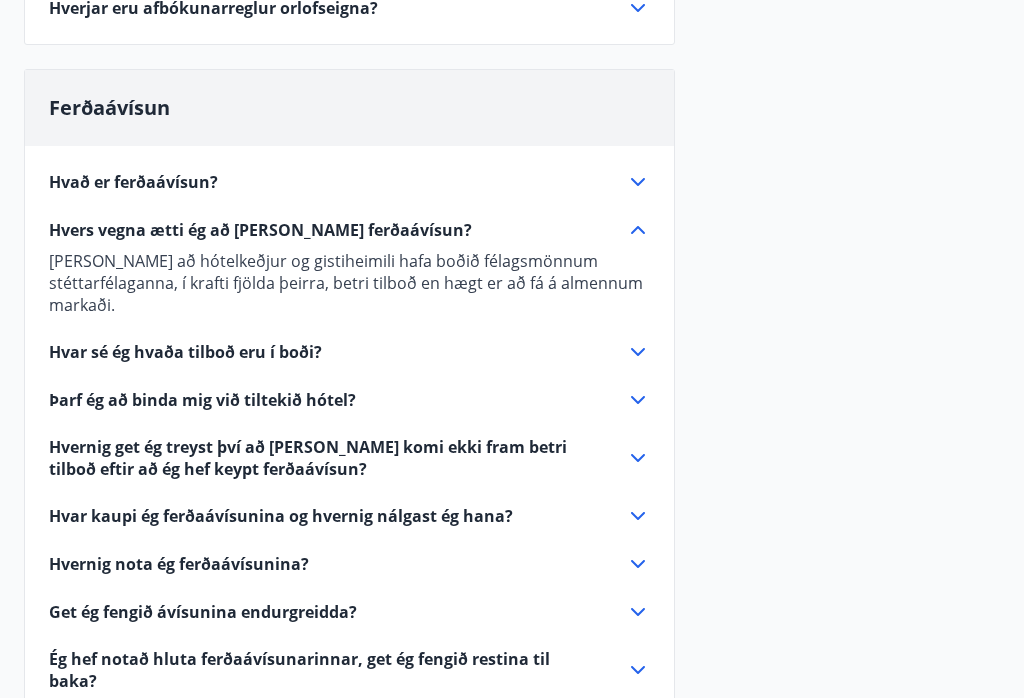 scroll, scrollTop: 505, scrollLeft: 0, axis: vertical 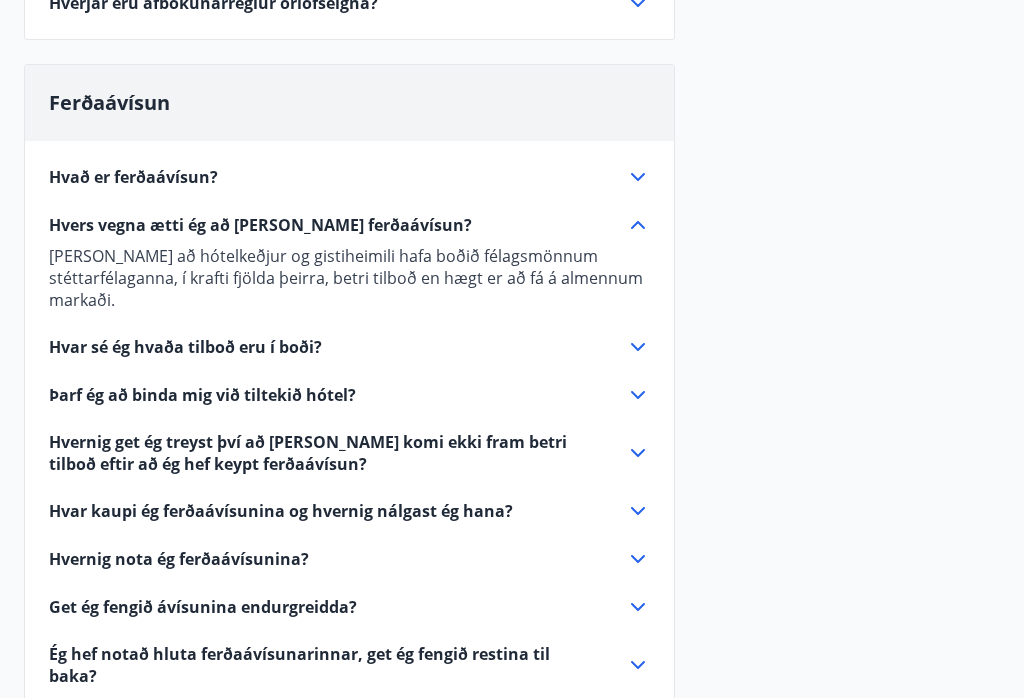 click 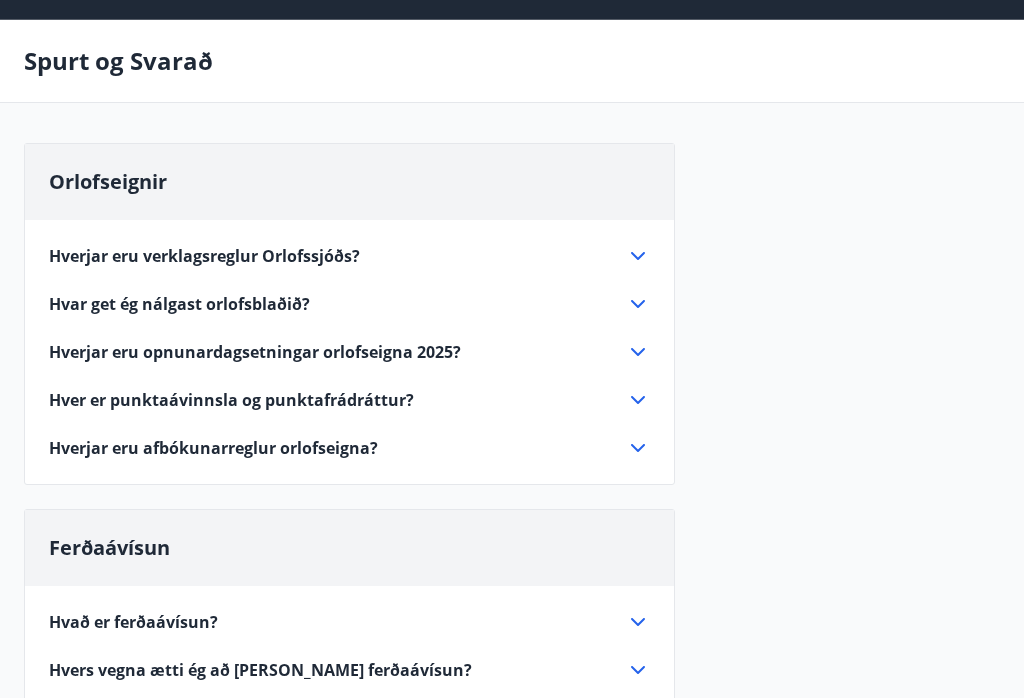 scroll, scrollTop: 0, scrollLeft: 0, axis: both 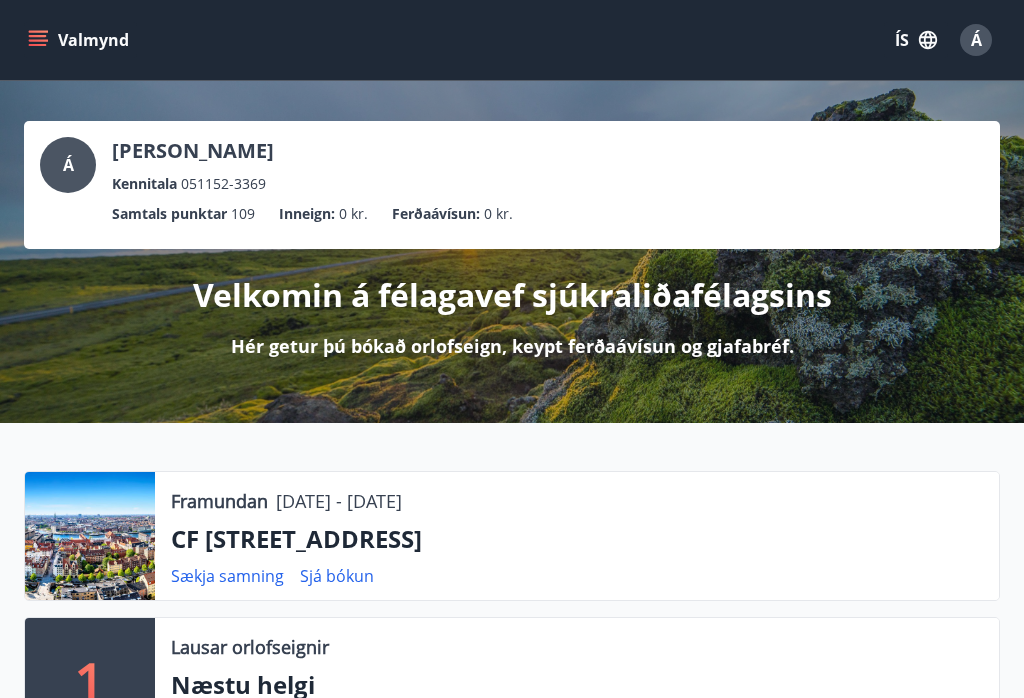 click on "Ferðaávísun :" at bounding box center [436, 214] 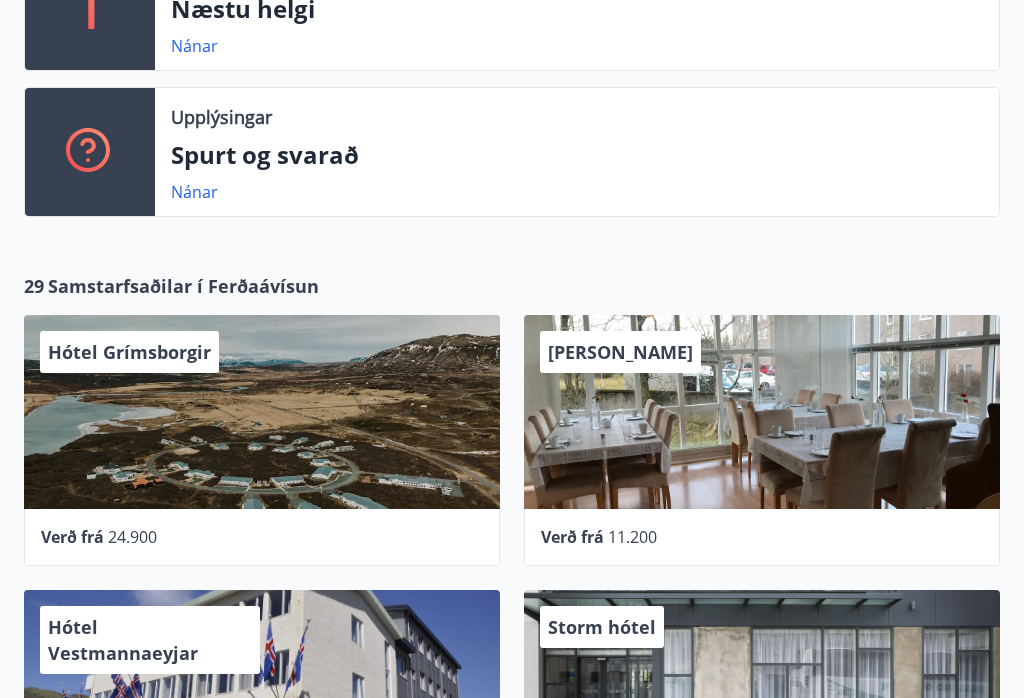 scroll, scrollTop: 727, scrollLeft: 0, axis: vertical 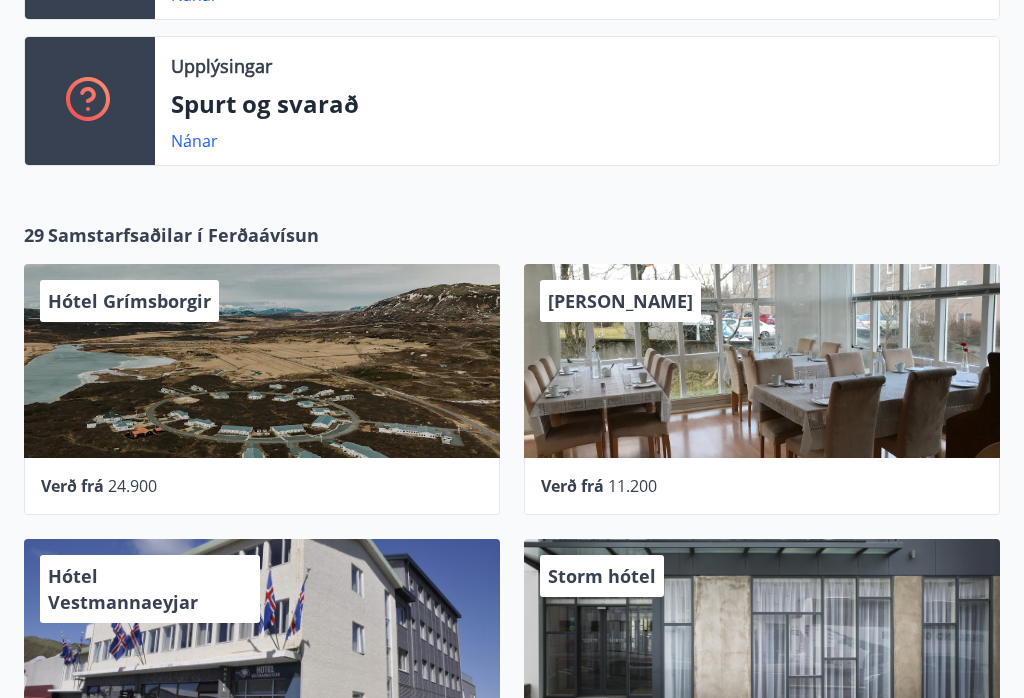 click on "Hótel Grímsborgir" at bounding box center (129, 301) 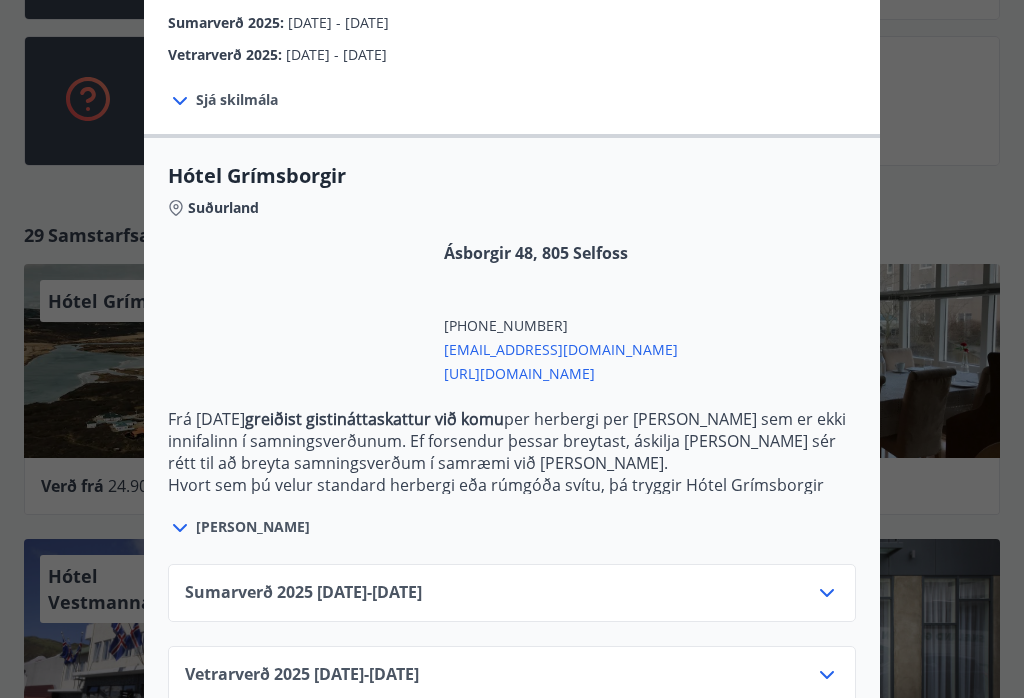 scroll, scrollTop: 397, scrollLeft: 0, axis: vertical 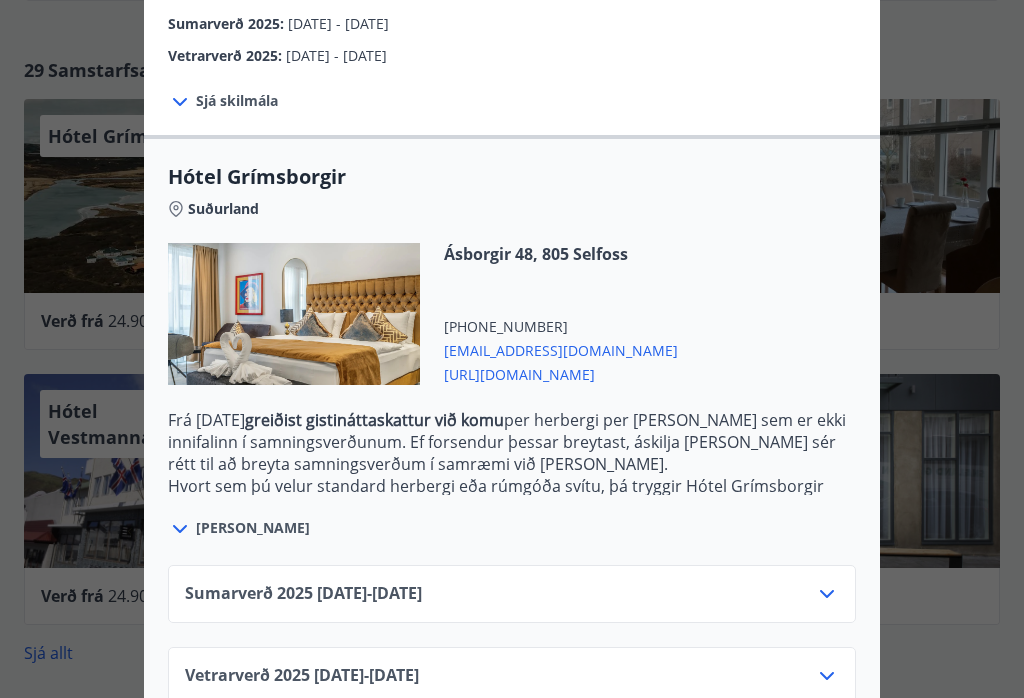 click 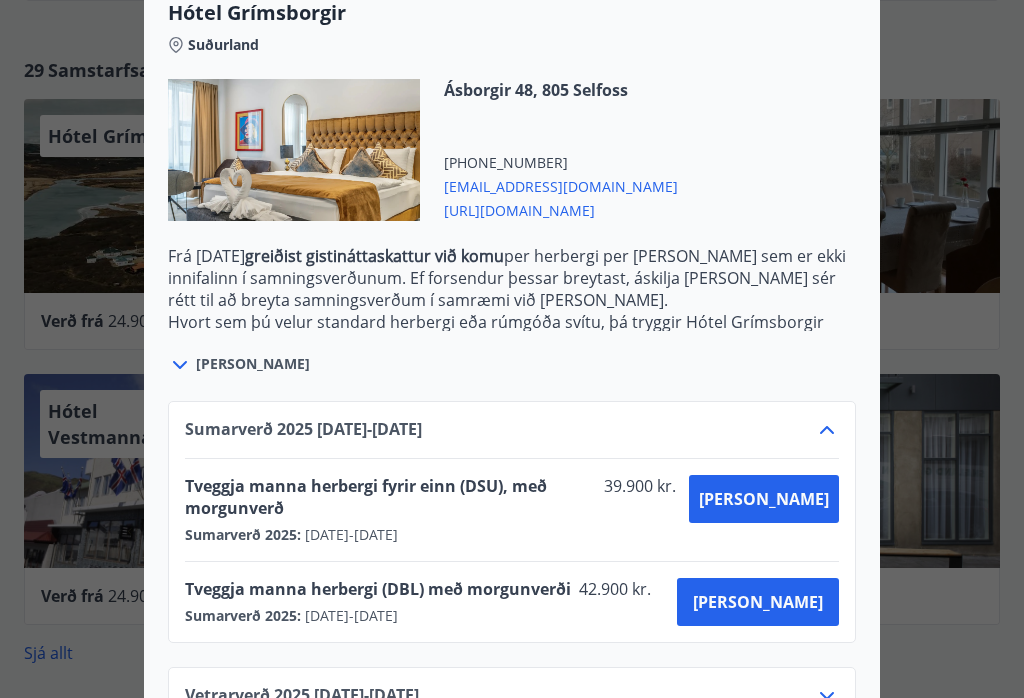 scroll, scrollTop: 559, scrollLeft: 0, axis: vertical 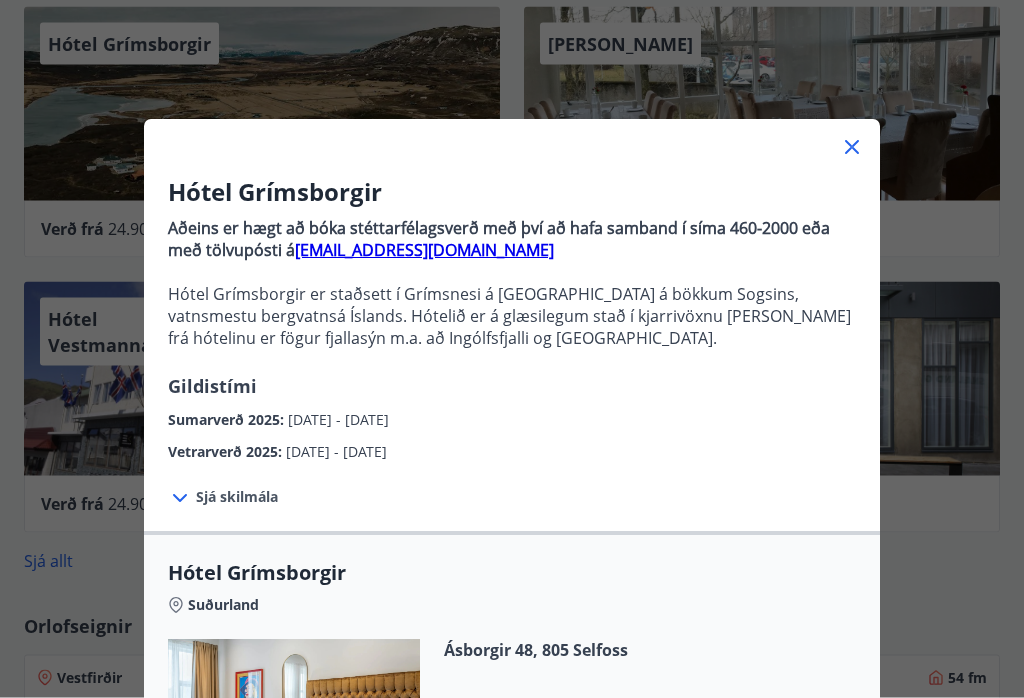 click 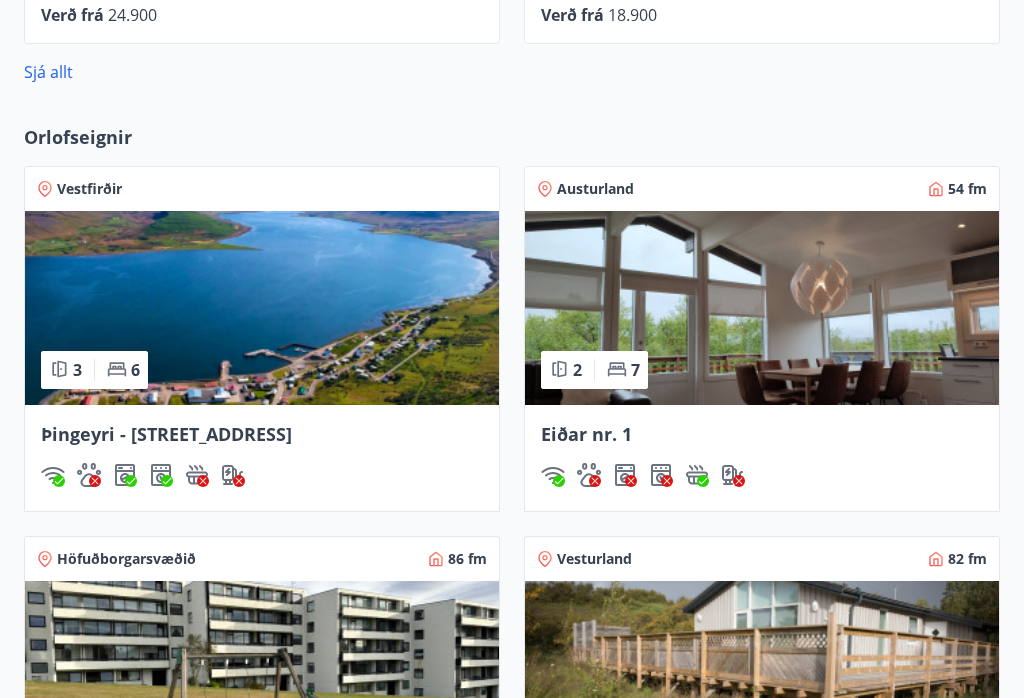 scroll, scrollTop: 1472, scrollLeft: 0, axis: vertical 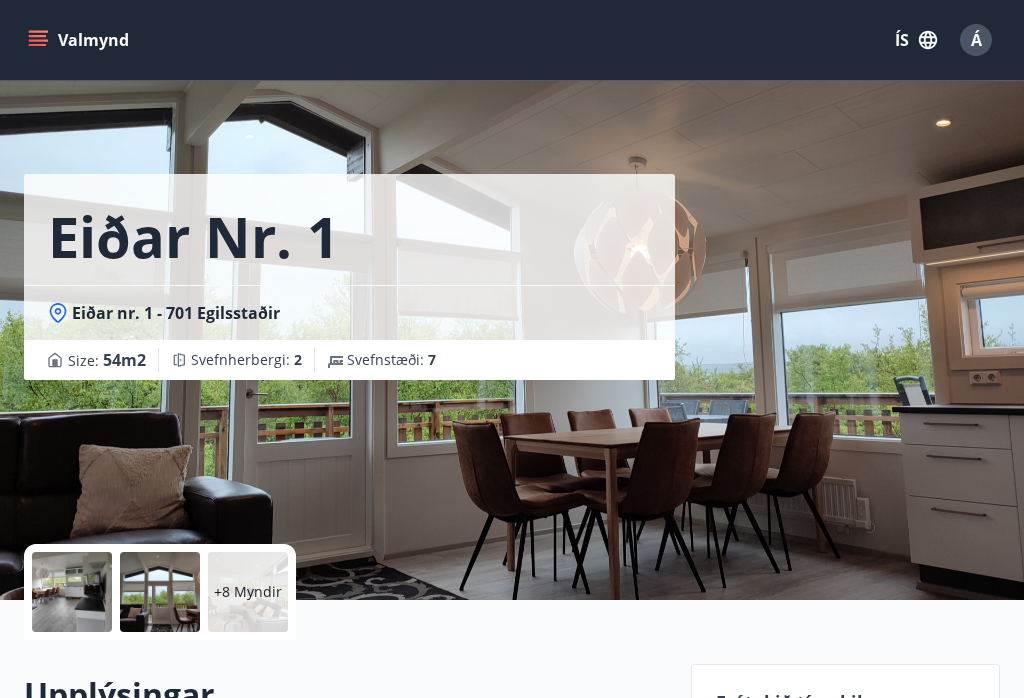 click 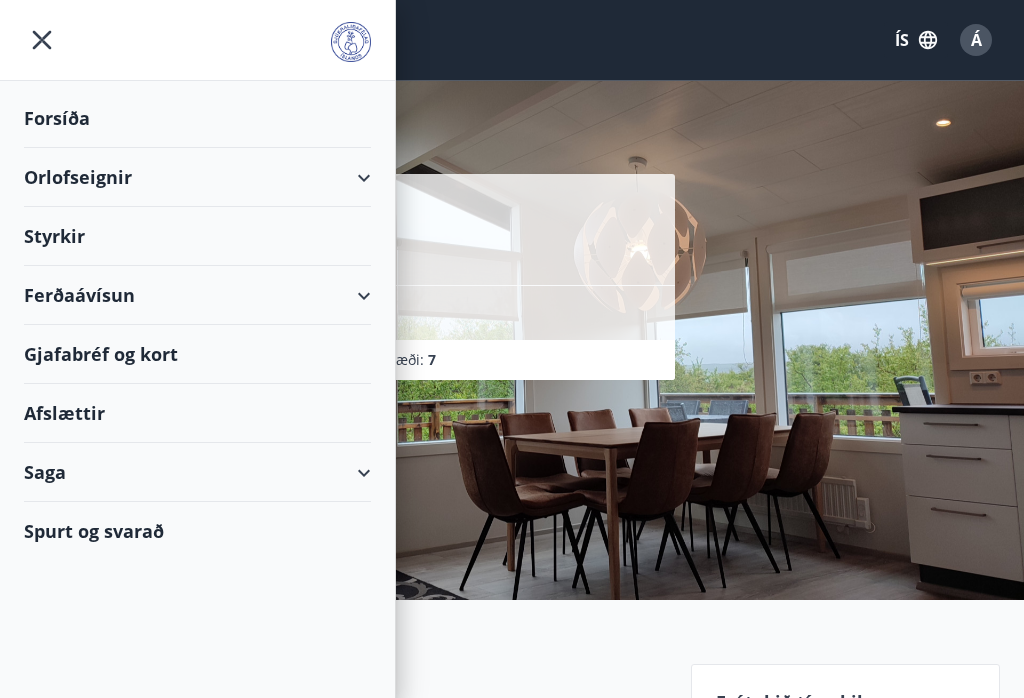 click on "Ferðaávísun" at bounding box center (197, 295) 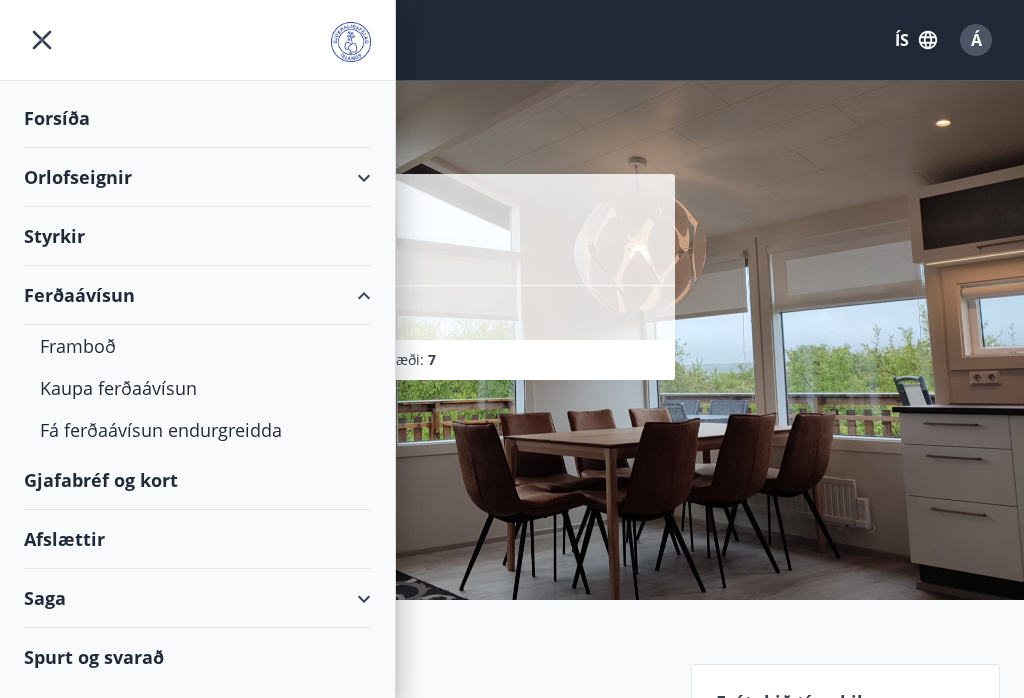 click on "Framboð" at bounding box center (197, 346) 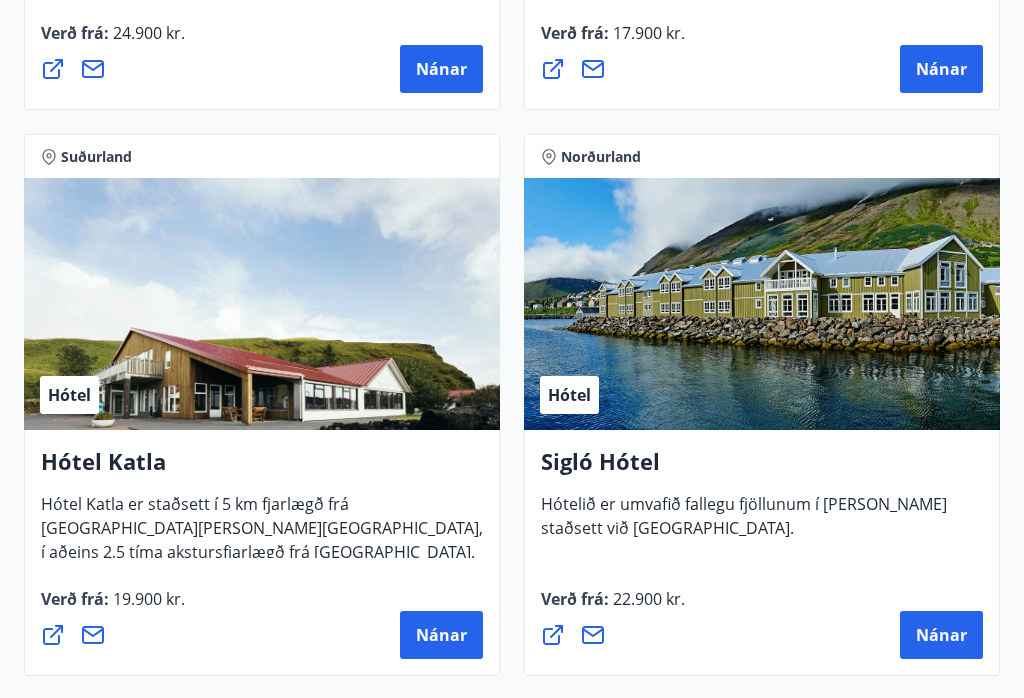 scroll, scrollTop: 1935, scrollLeft: 0, axis: vertical 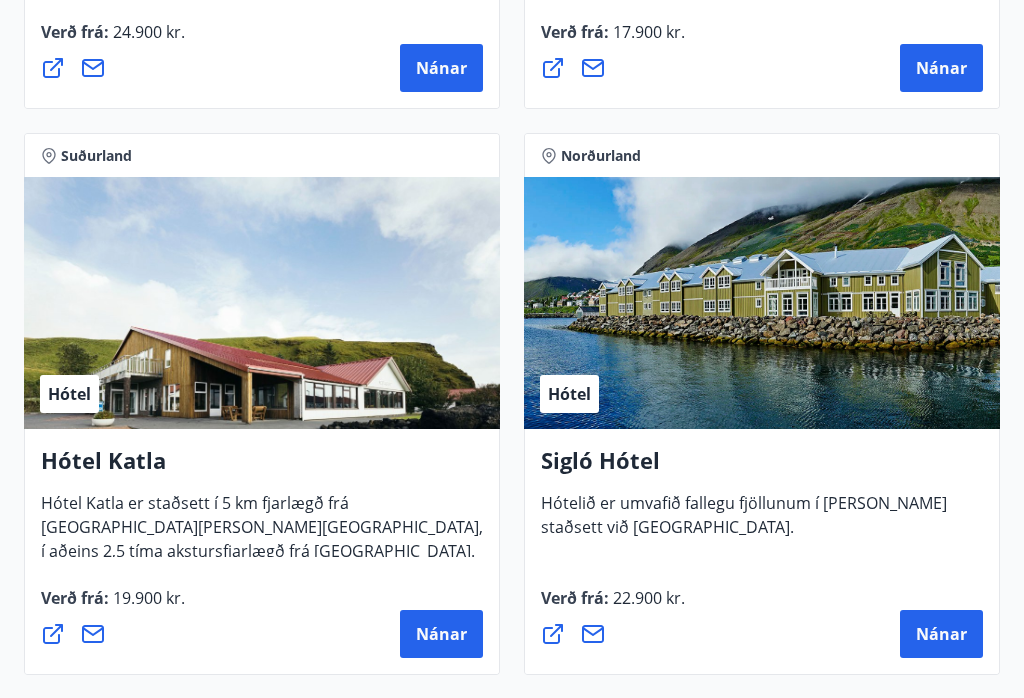 click on "Nánar" at bounding box center [941, 634] 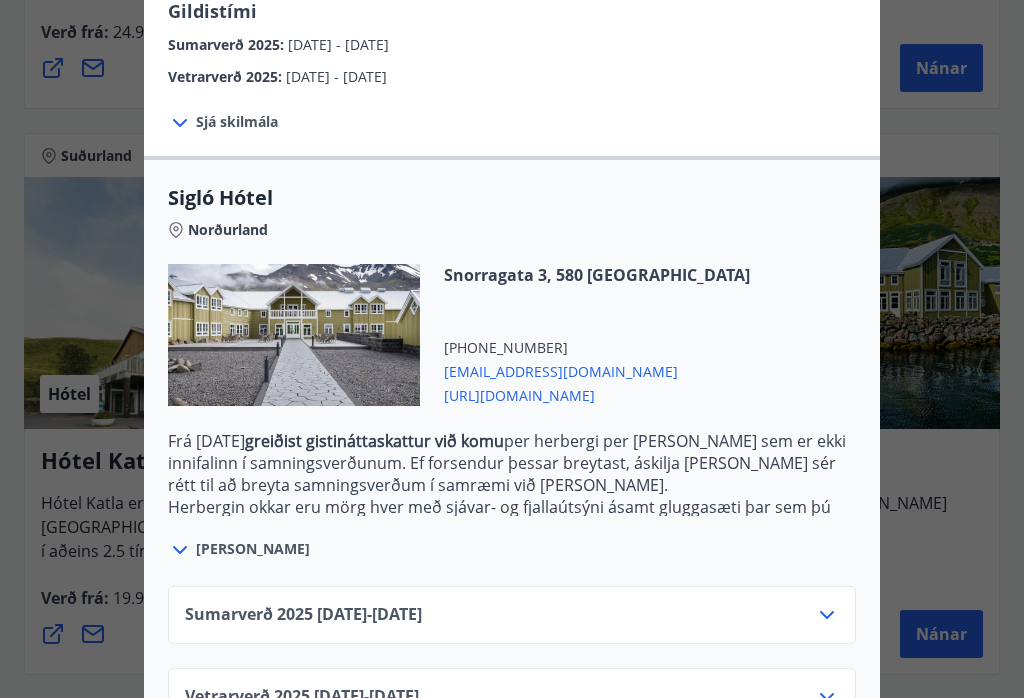 scroll, scrollTop: 397, scrollLeft: 0, axis: vertical 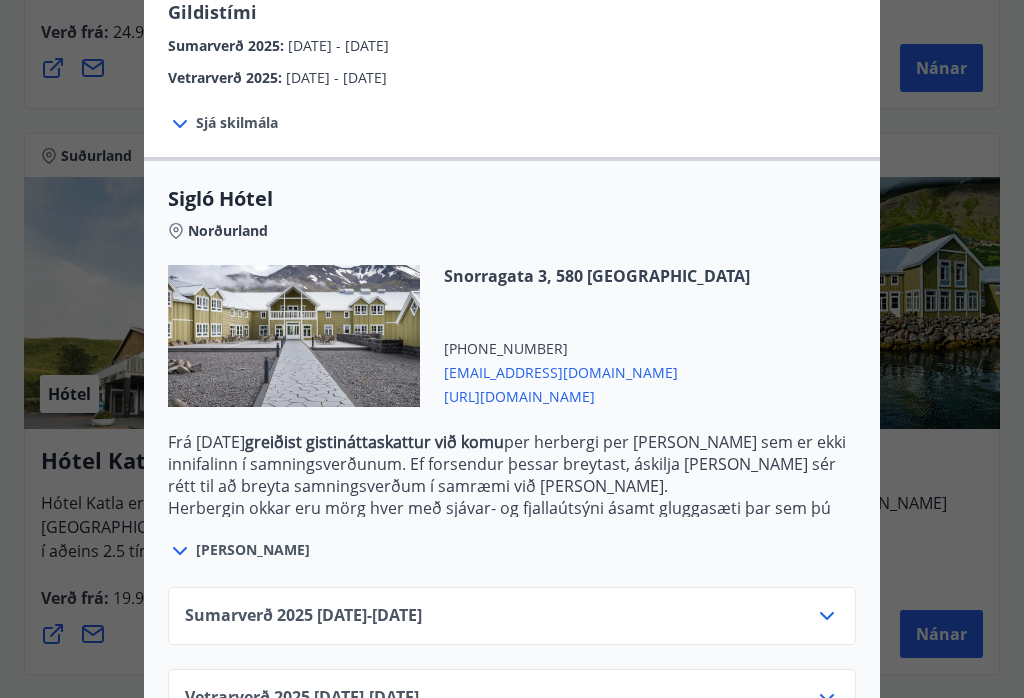 click on "Sumarverð [PHONE_NUMBER][DATE]  -  [DATE]" at bounding box center [512, 616] 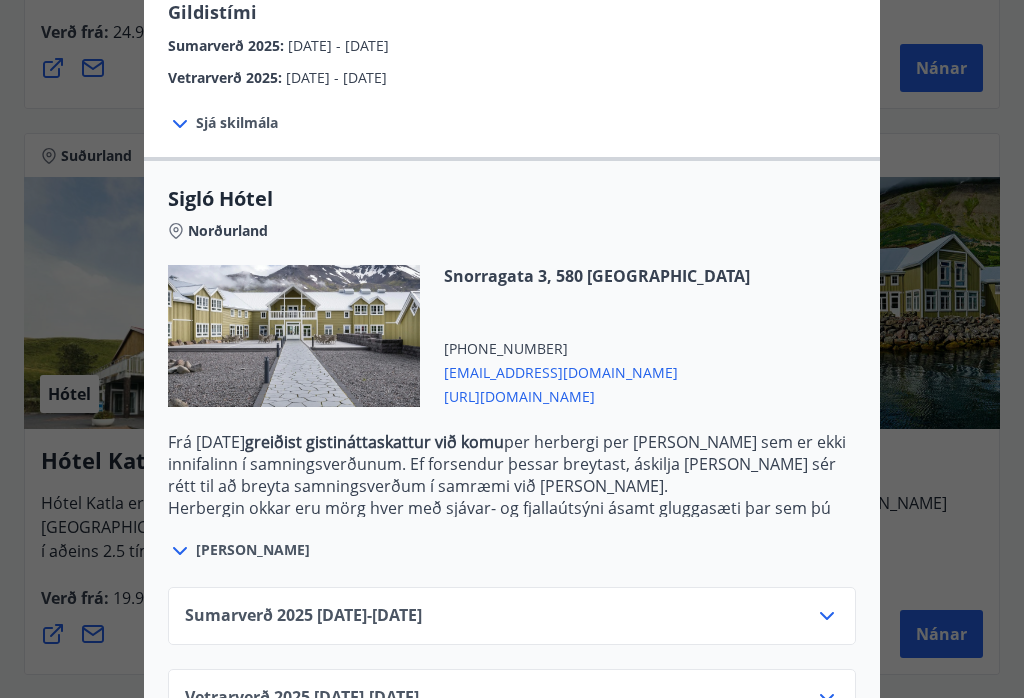 click 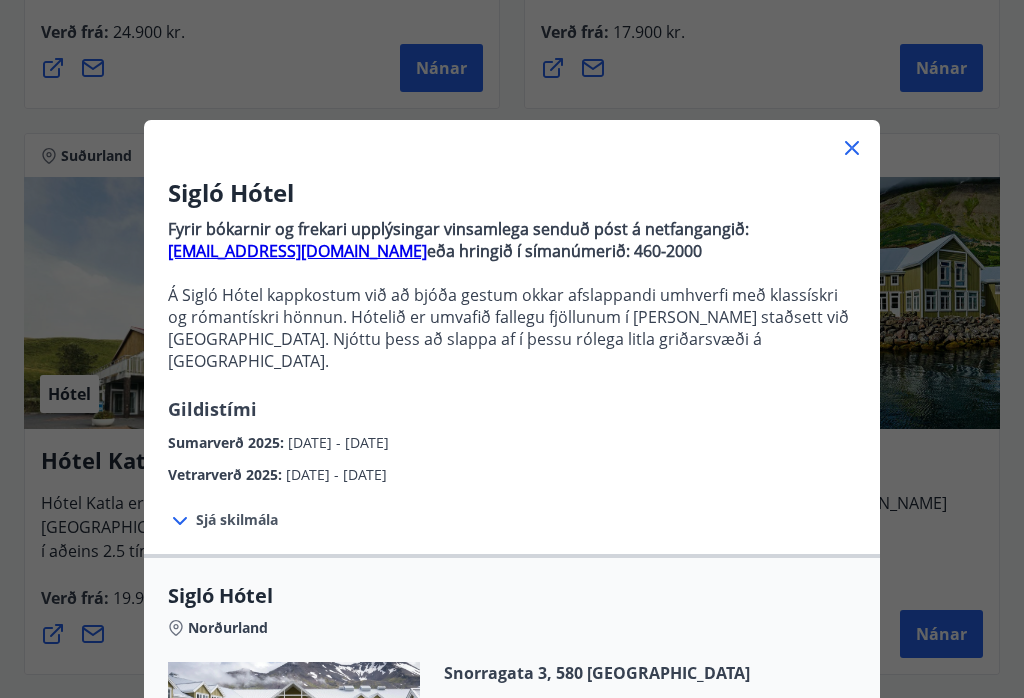 scroll, scrollTop: 0, scrollLeft: 0, axis: both 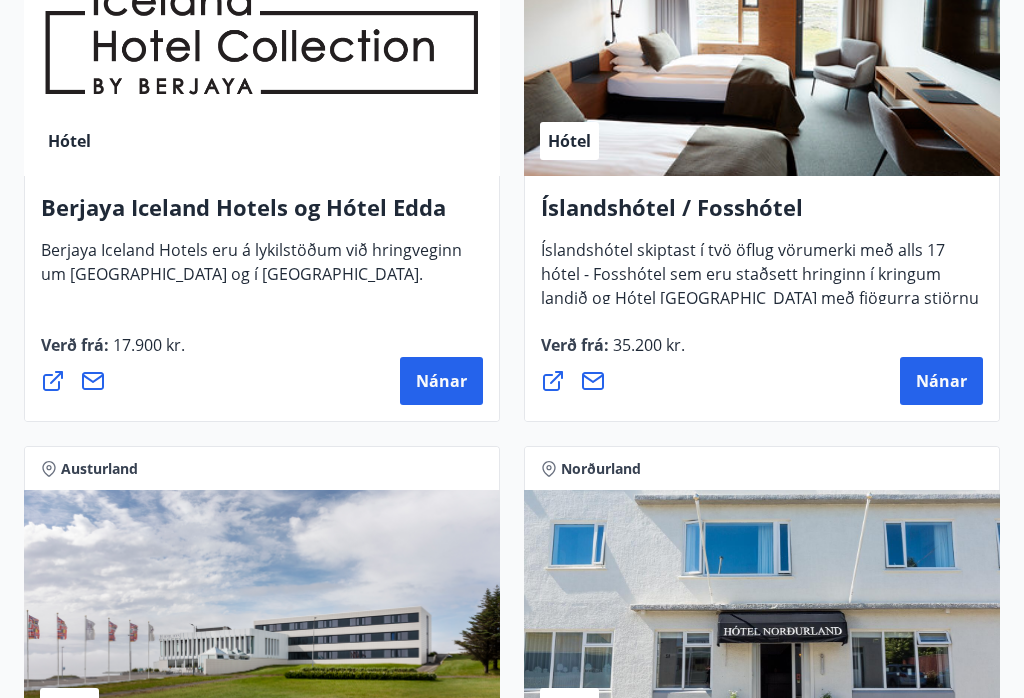 click on "Nánar" at bounding box center (941, 382) 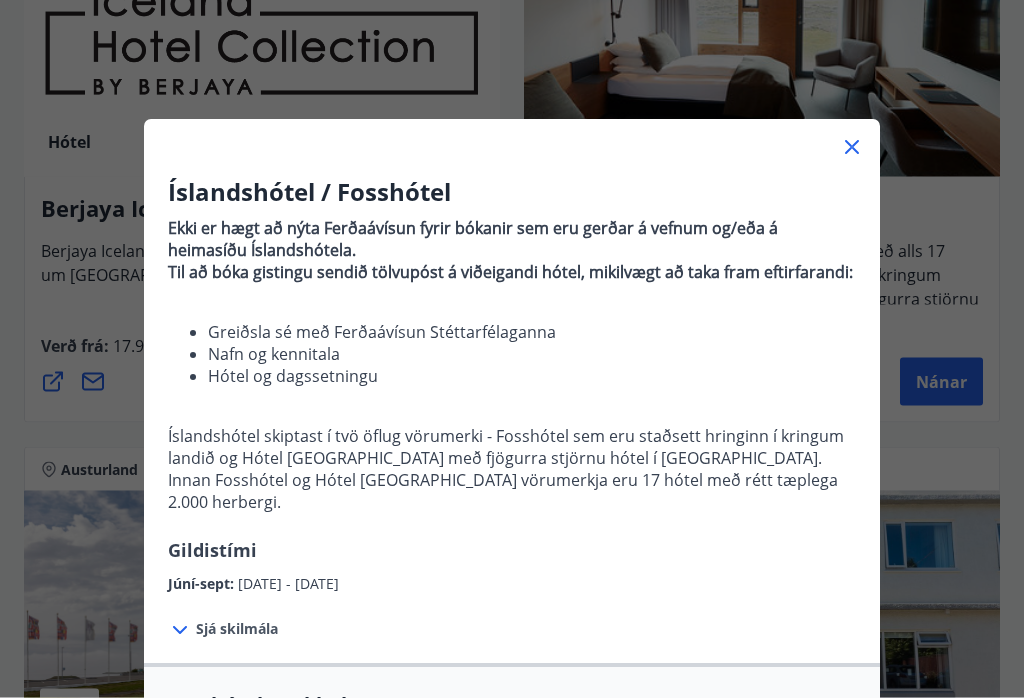 scroll, scrollTop: 3886, scrollLeft: 0, axis: vertical 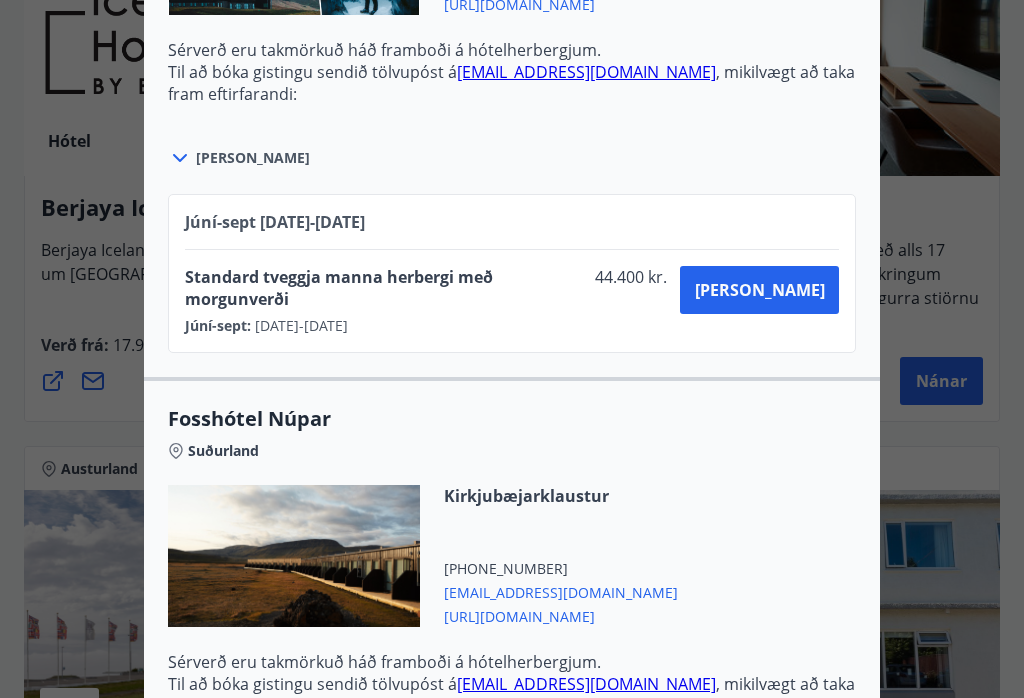click at bounding box center [512, 349] 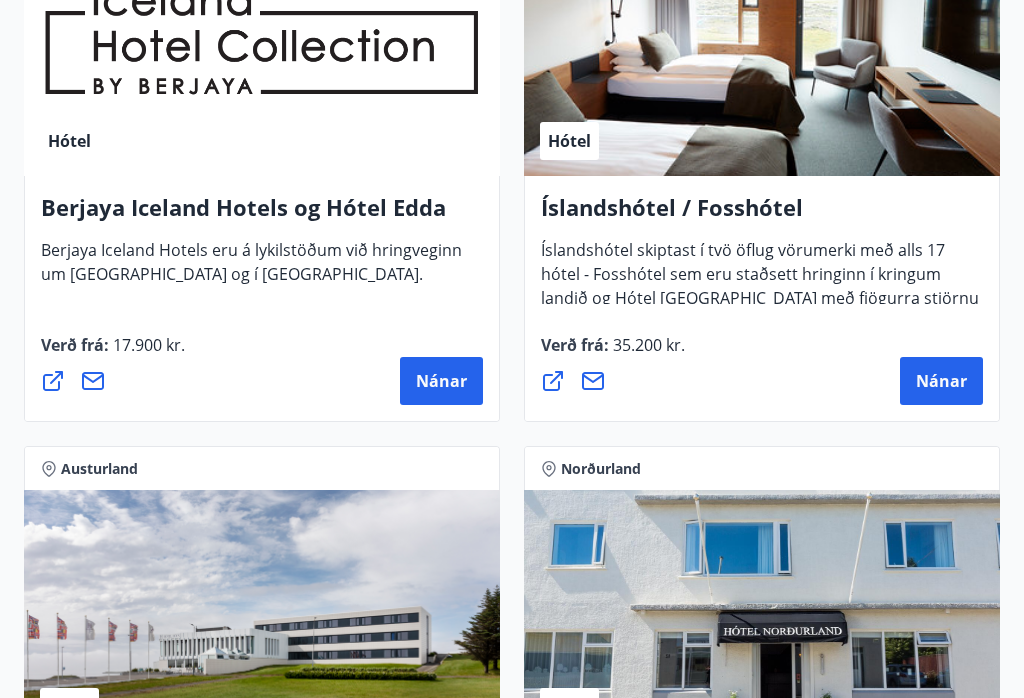 click on "Berjaya Iceland Hotels og Hótel Edda" at bounding box center [262, 215] 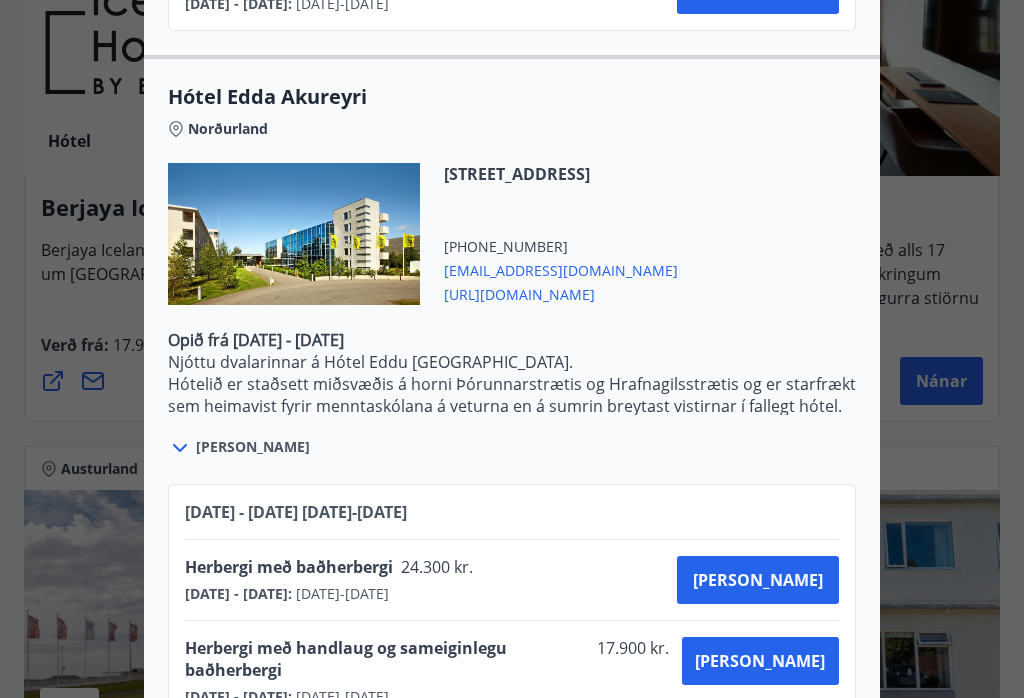 scroll, scrollTop: 4410, scrollLeft: 0, axis: vertical 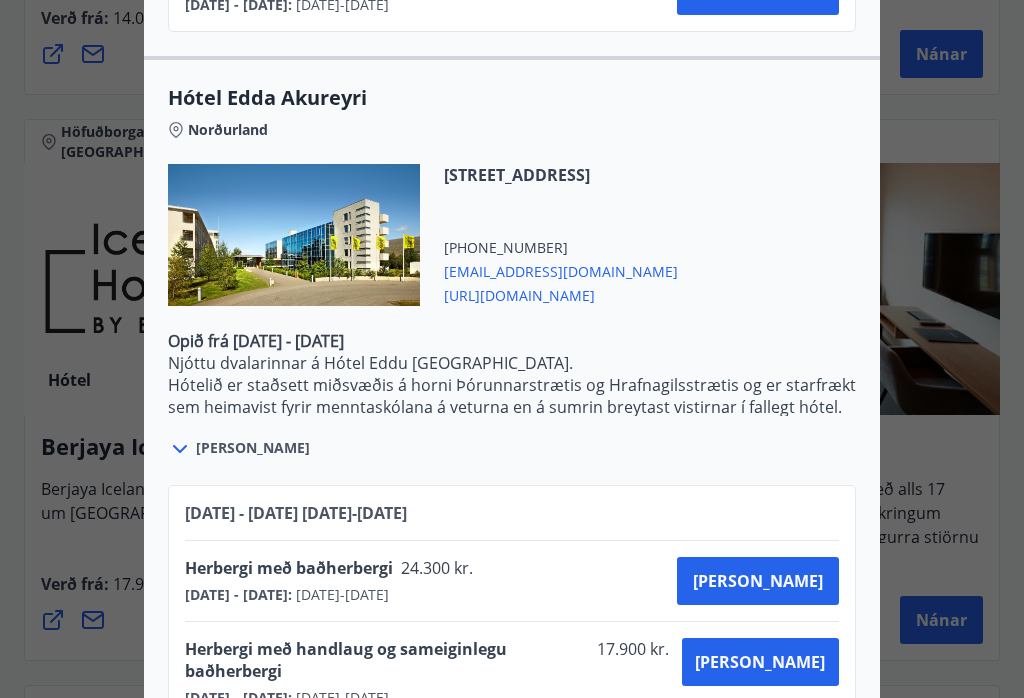 click at bounding box center (512, 349) 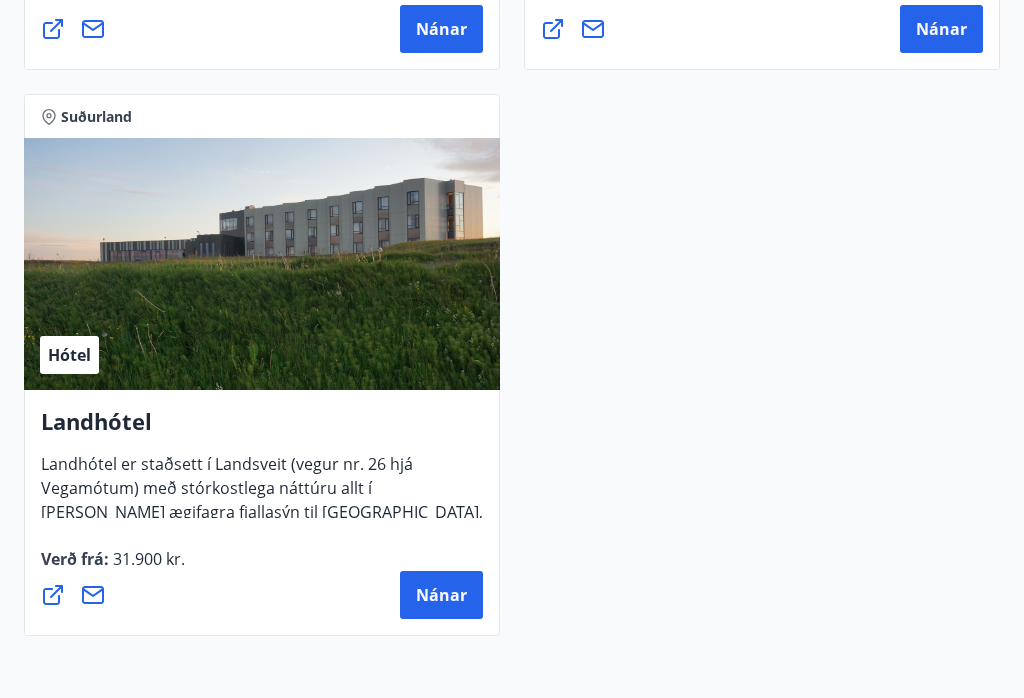 scroll, scrollTop: 8205, scrollLeft: 0, axis: vertical 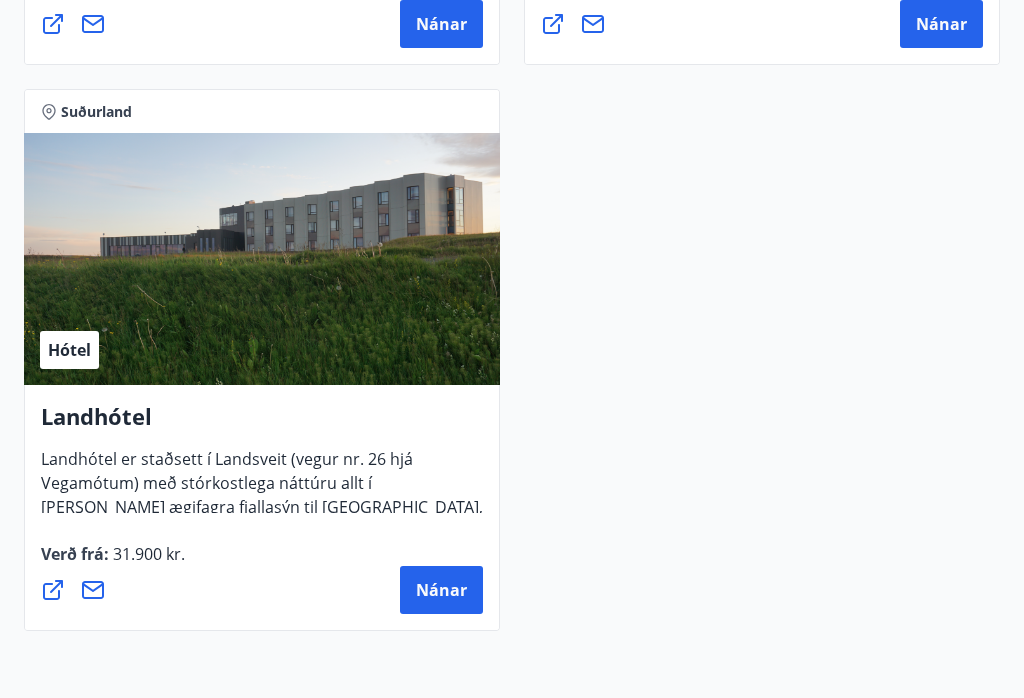 click on "Nánar" at bounding box center [441, 590] 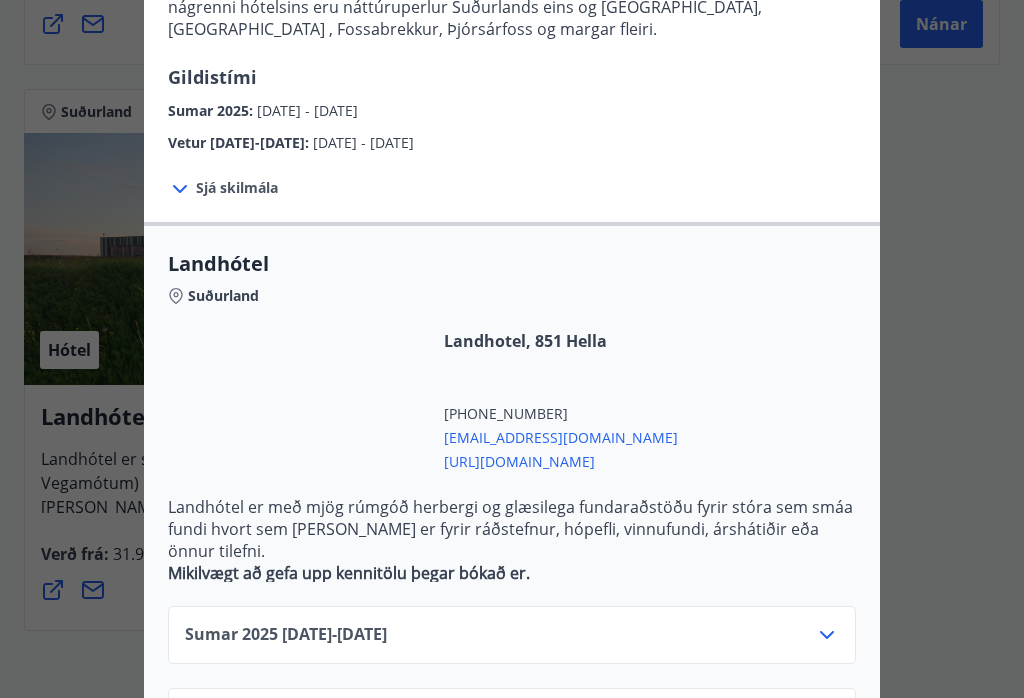 scroll, scrollTop: 309, scrollLeft: 0, axis: vertical 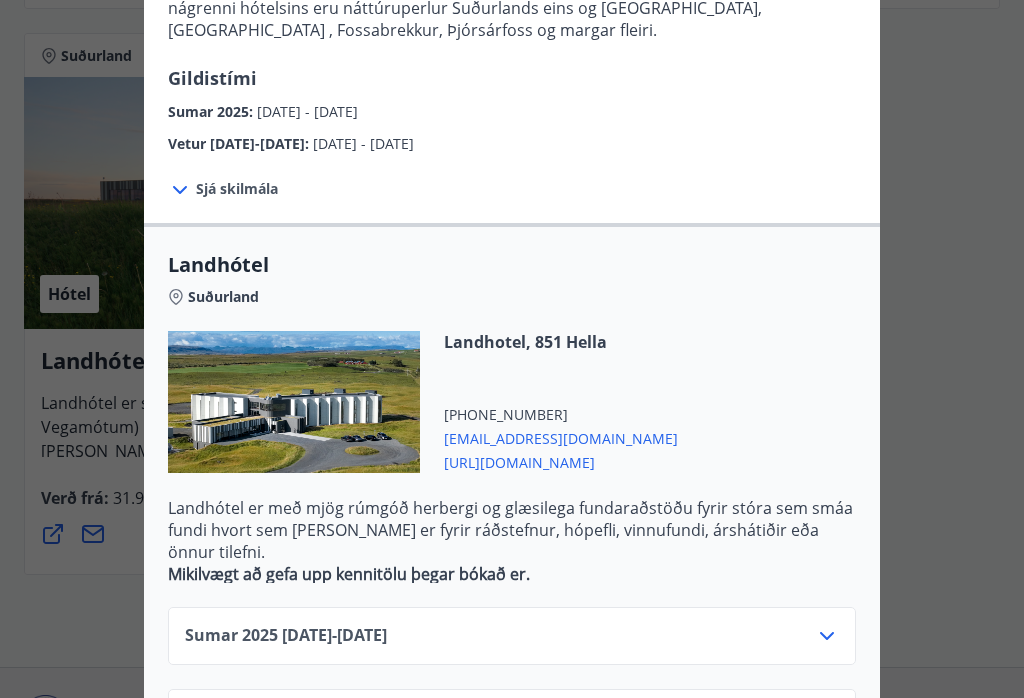 click 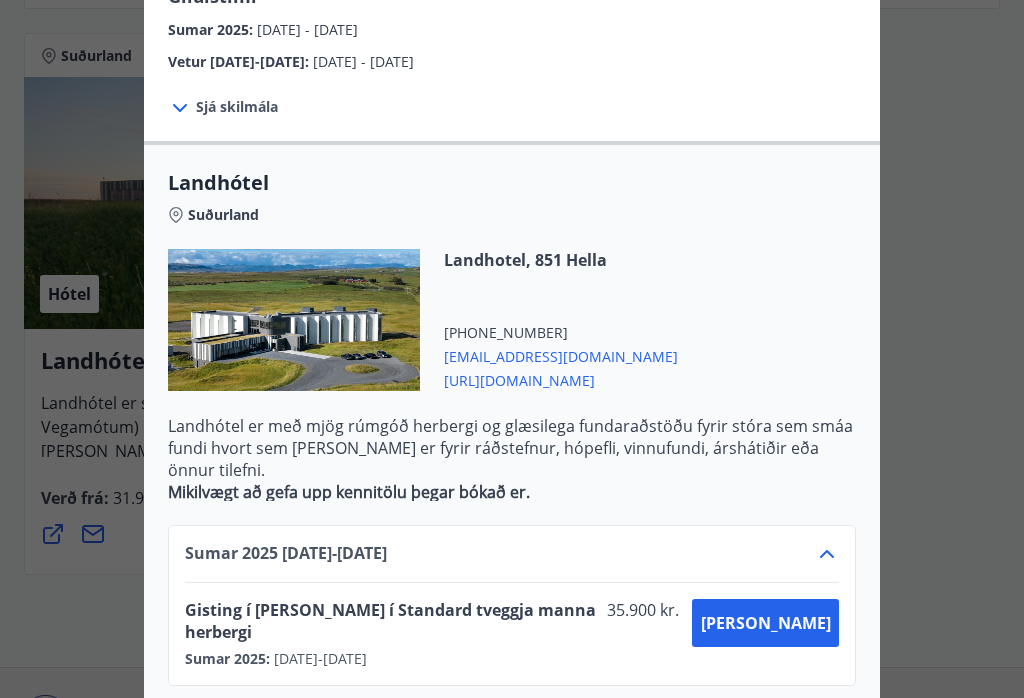 scroll, scrollTop: 390, scrollLeft: 0, axis: vertical 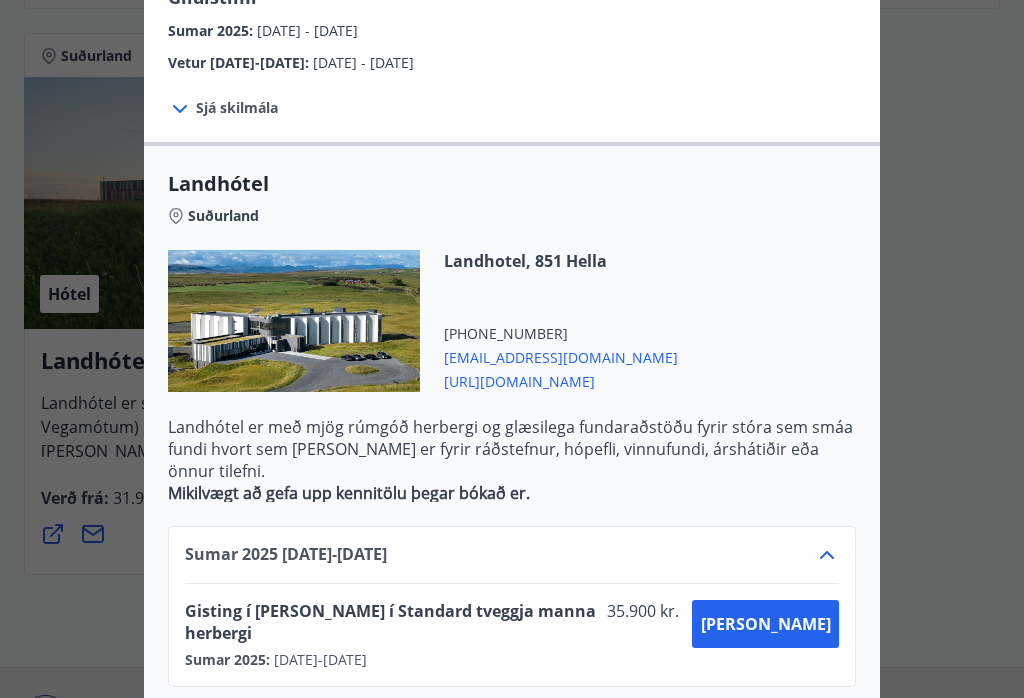 click at bounding box center (512, 349) 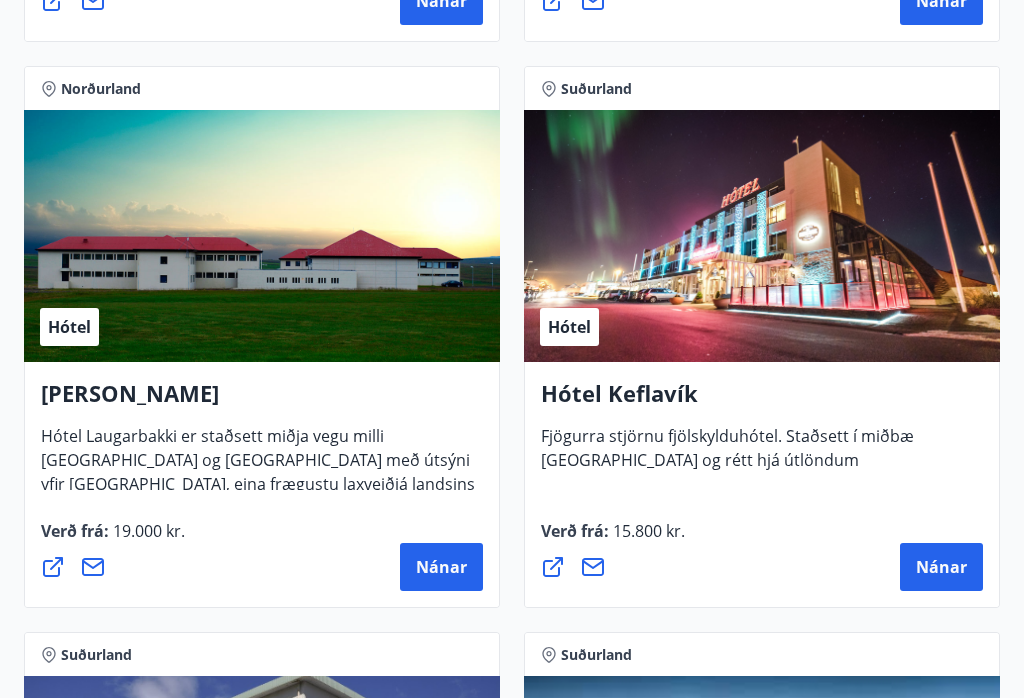 scroll, scrollTop: 7051, scrollLeft: 0, axis: vertical 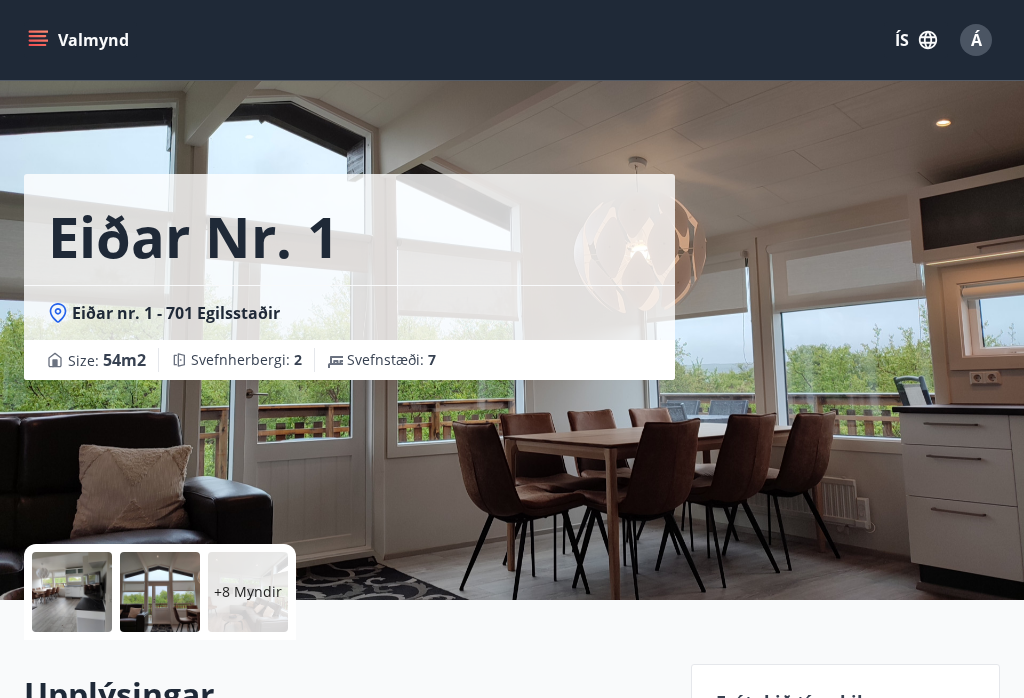click on "Á" at bounding box center [976, 40] 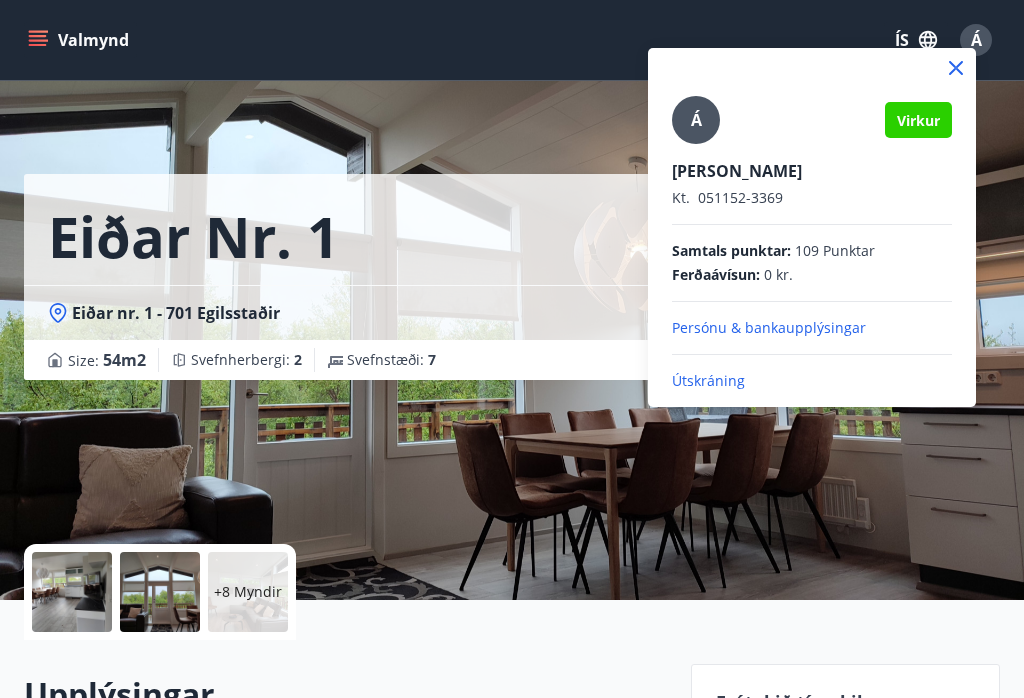 click on "Útskráning" at bounding box center [812, 381] 